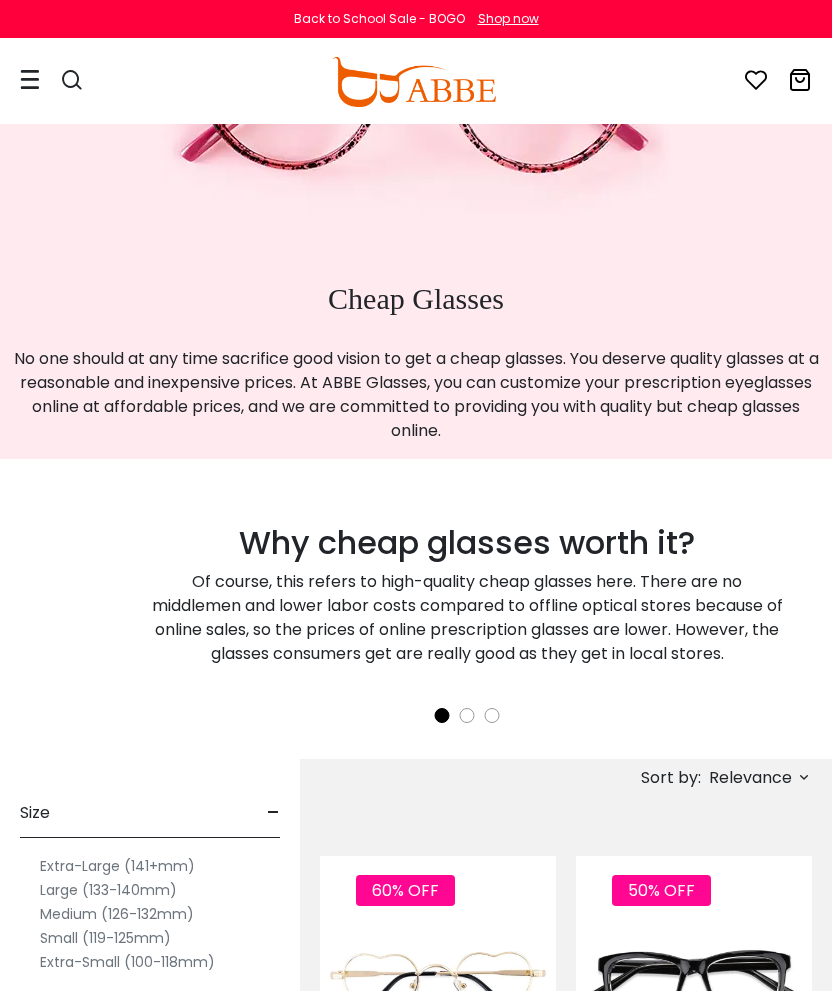 scroll, scrollTop: 0, scrollLeft: 0, axis: both 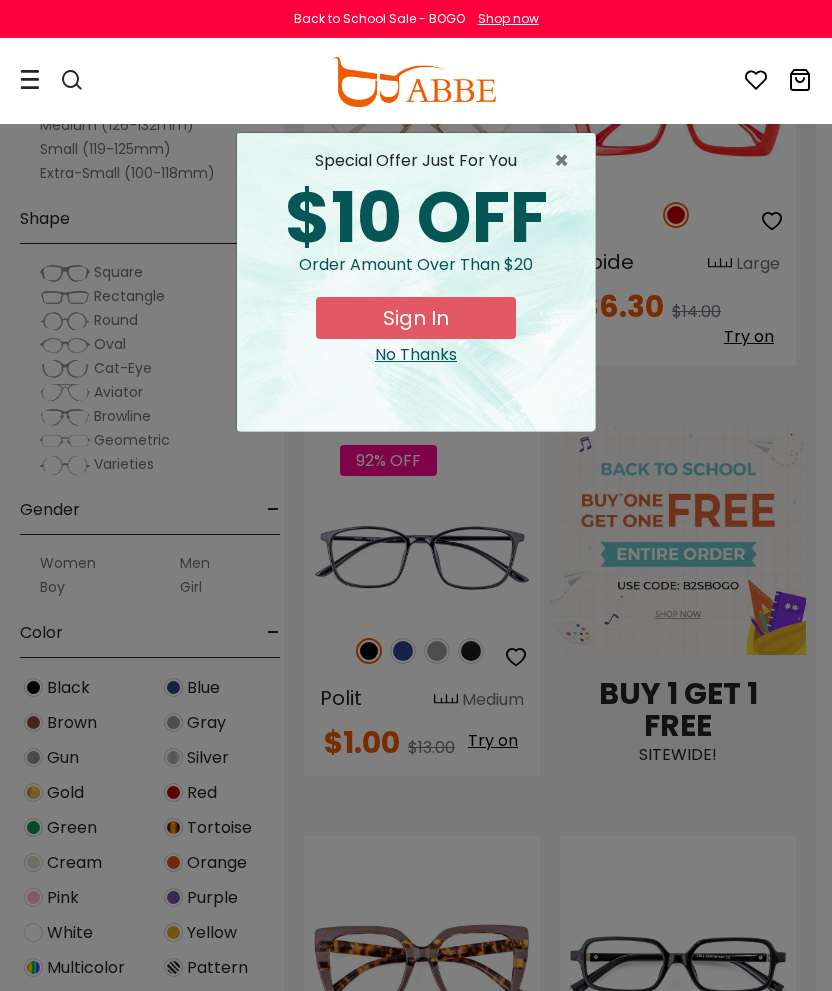 click on "×
special offer just for you
$10 OFF
Order amount over than $20
Sign In
No Thanks" at bounding box center [416, 495] 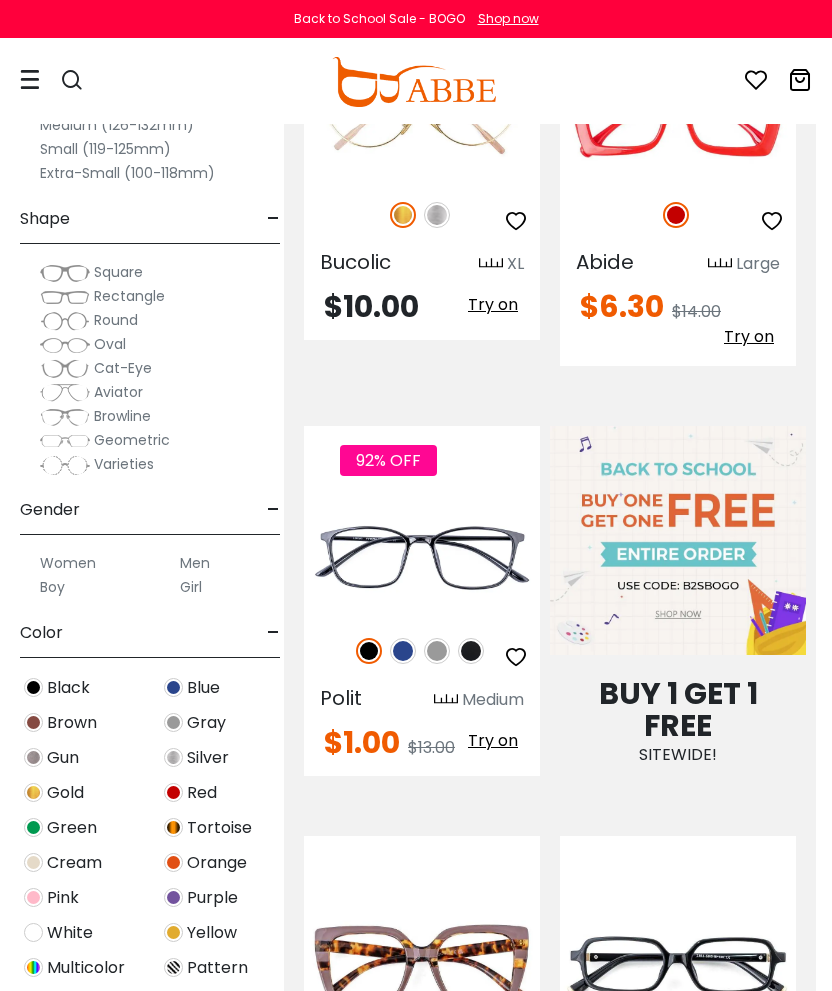 click on "92% OFF" at bounding box center (422, 651) 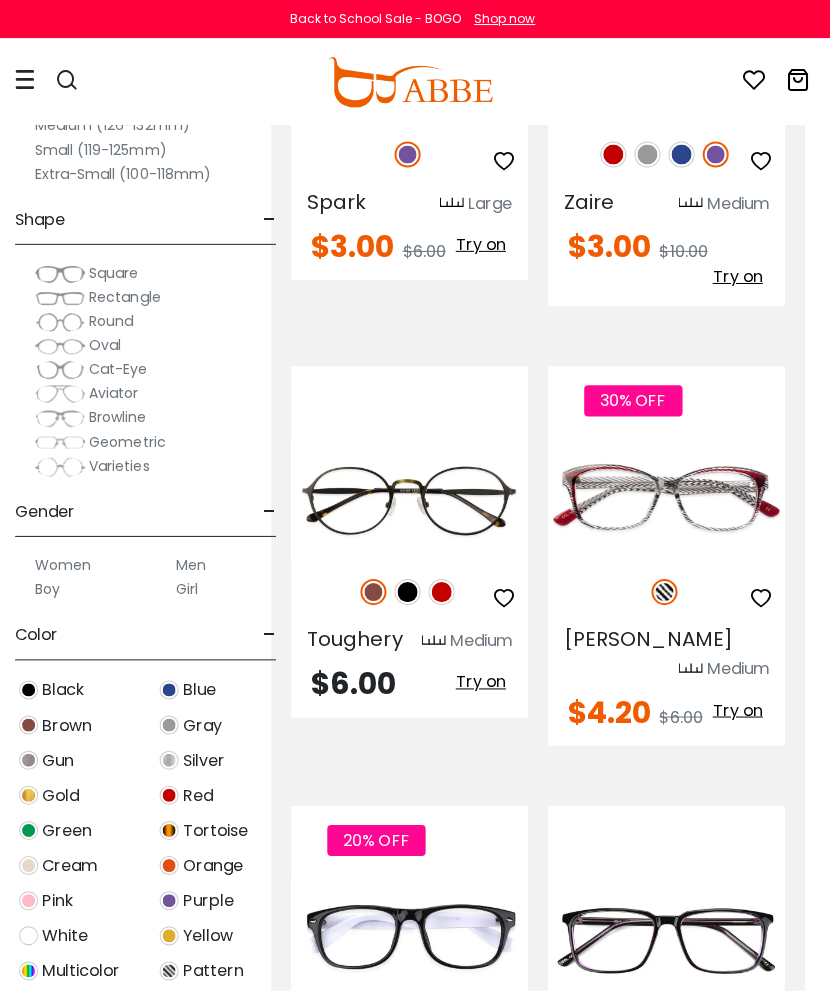 scroll, scrollTop: 4990, scrollLeft: 25, axis: both 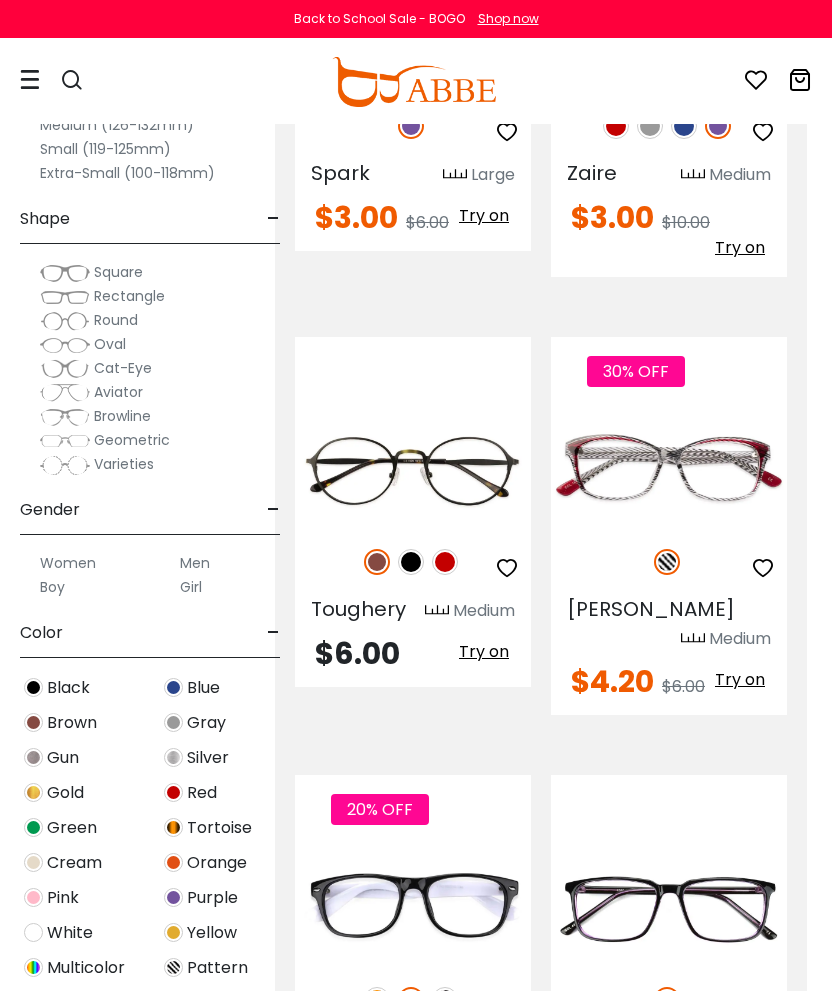 click at bounding box center (0, 0) 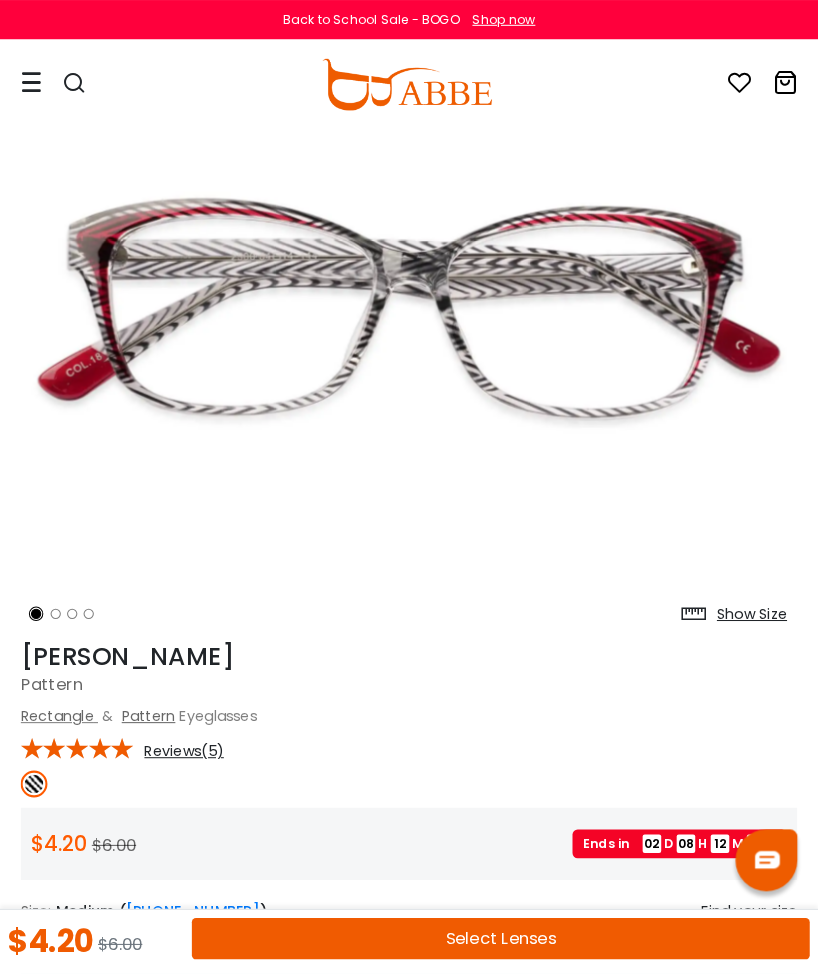 scroll, scrollTop: 269, scrollLeft: 0, axis: vertical 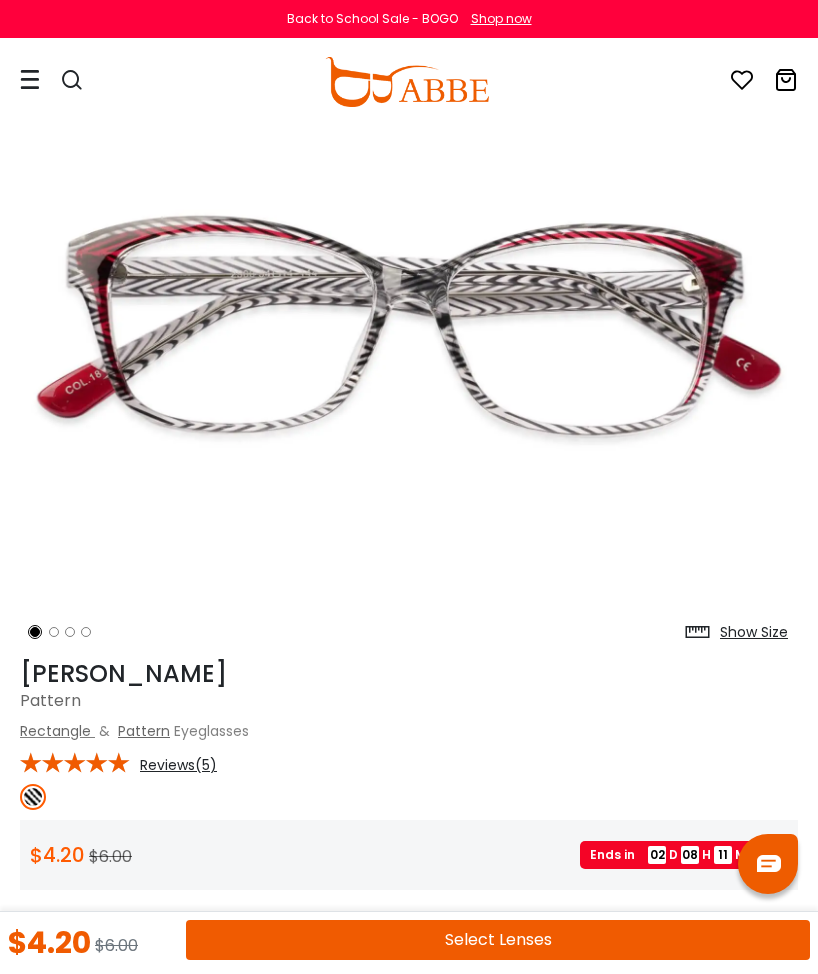 click at bounding box center [742, 80] 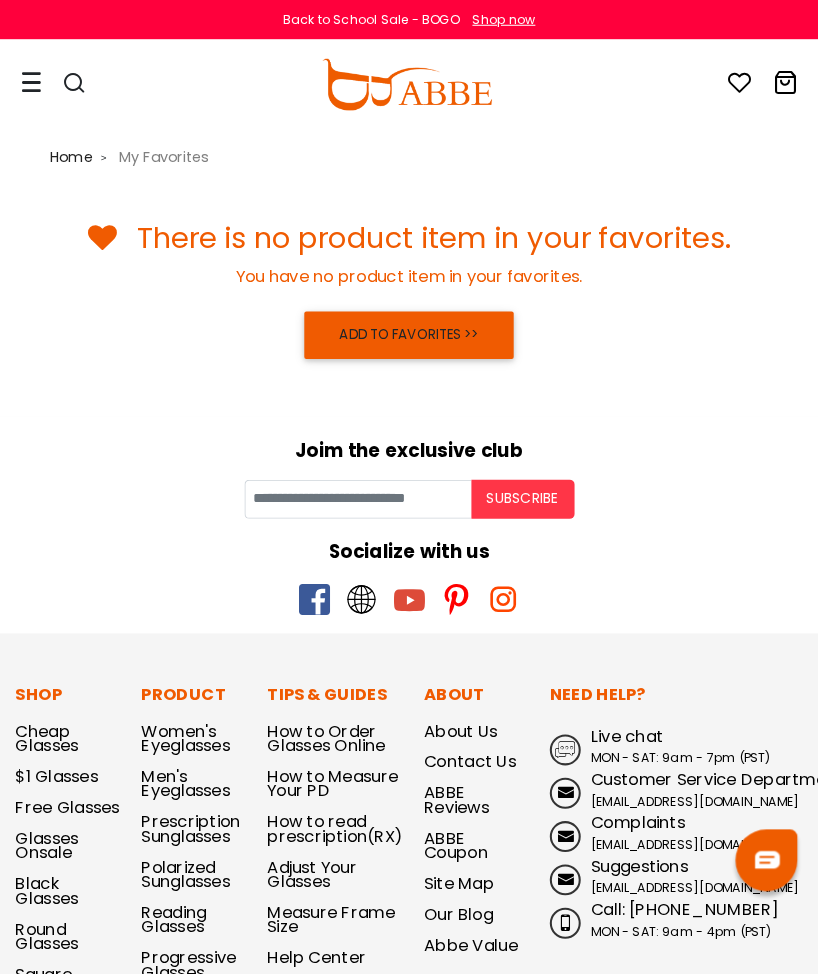 scroll, scrollTop: 0, scrollLeft: 0, axis: both 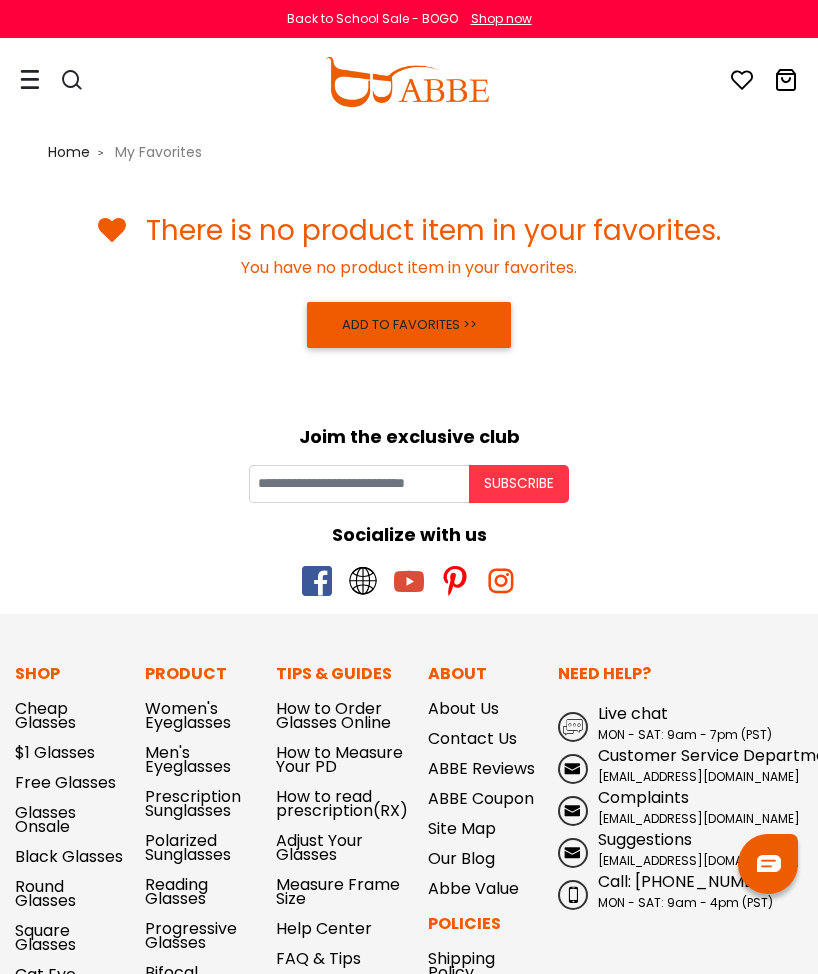 click on "ADD TO FAVORITES >>" at bounding box center [408, 325] 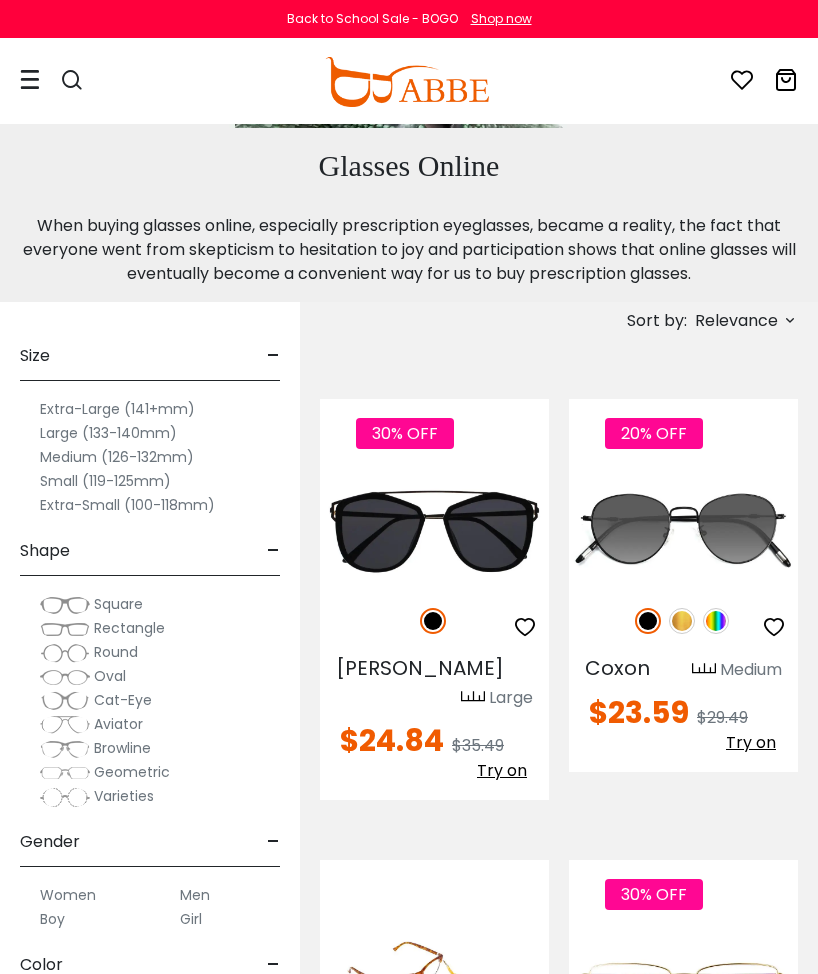 scroll, scrollTop: 346, scrollLeft: 0, axis: vertical 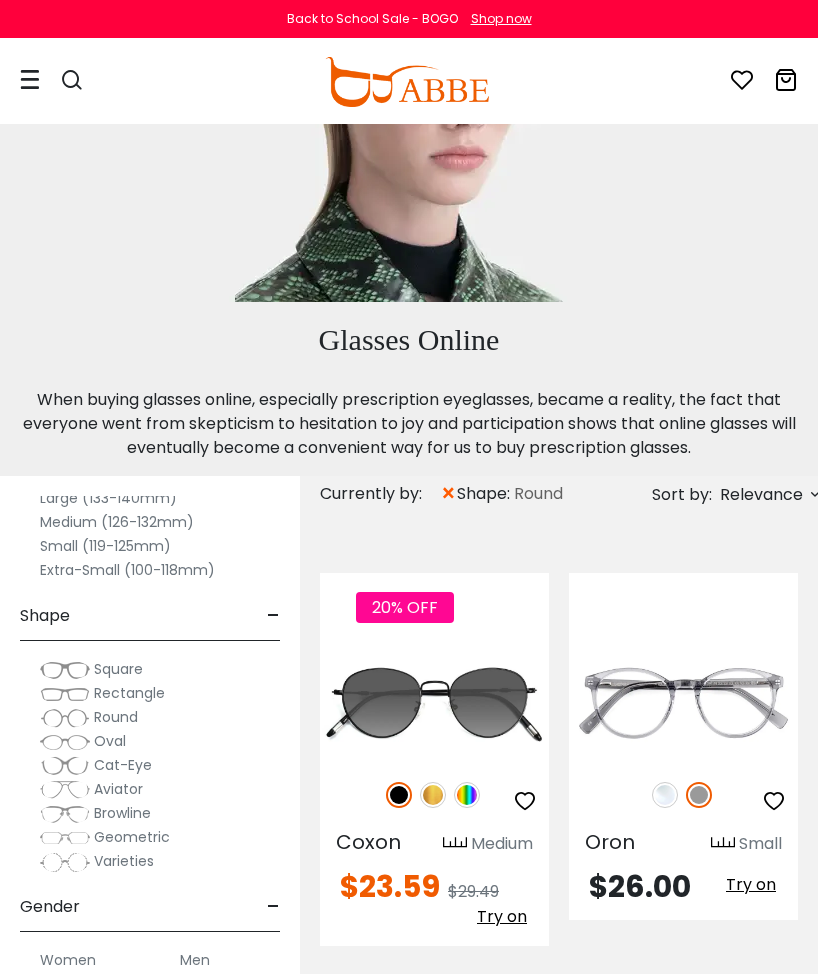 click at bounding box center (65, 694) 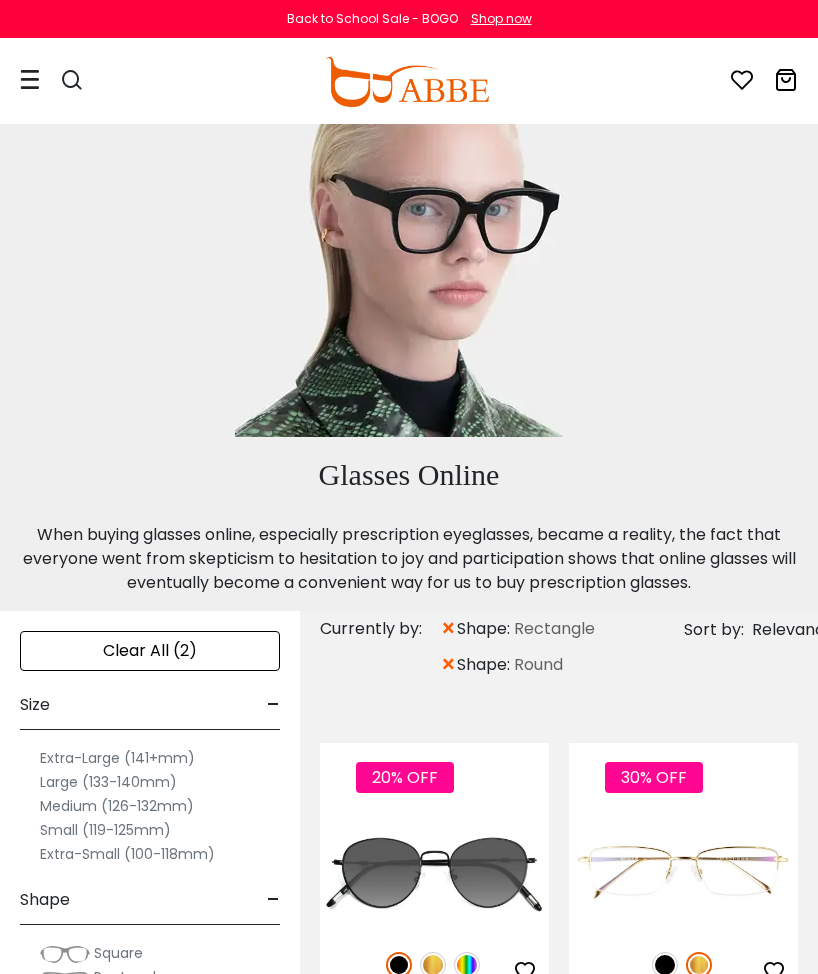scroll, scrollTop: 38, scrollLeft: 0, axis: vertical 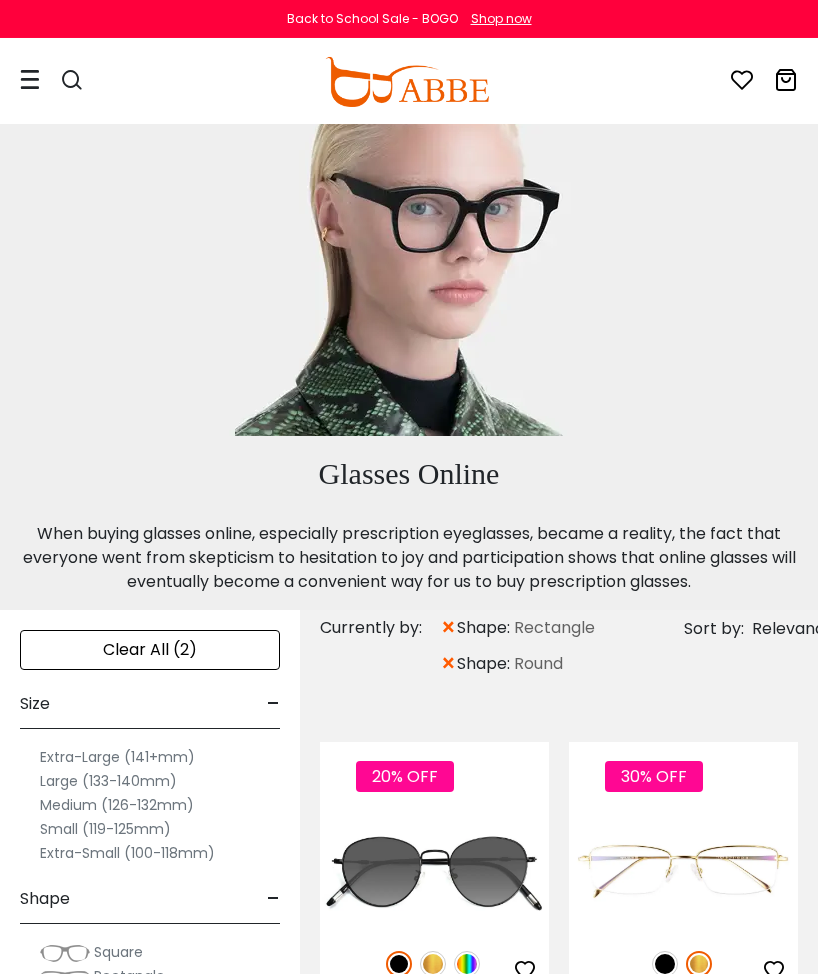click on "Extra-Large (141+mm)" at bounding box center (117, 757) 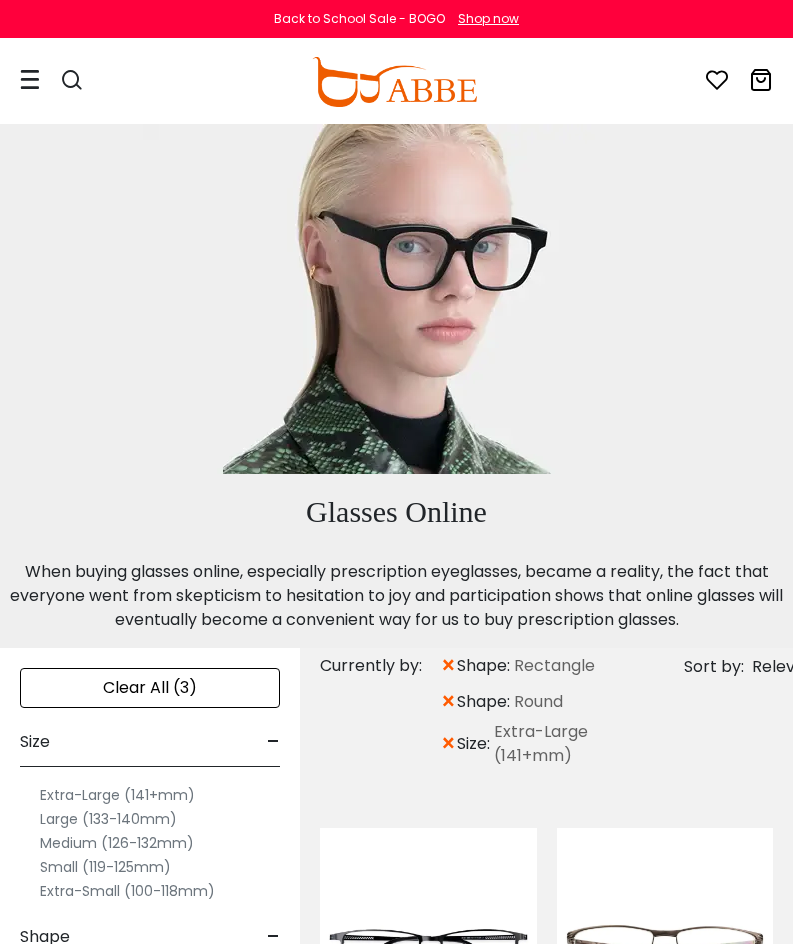 click on "Medium (126-132mm)" at bounding box center [117, 843] 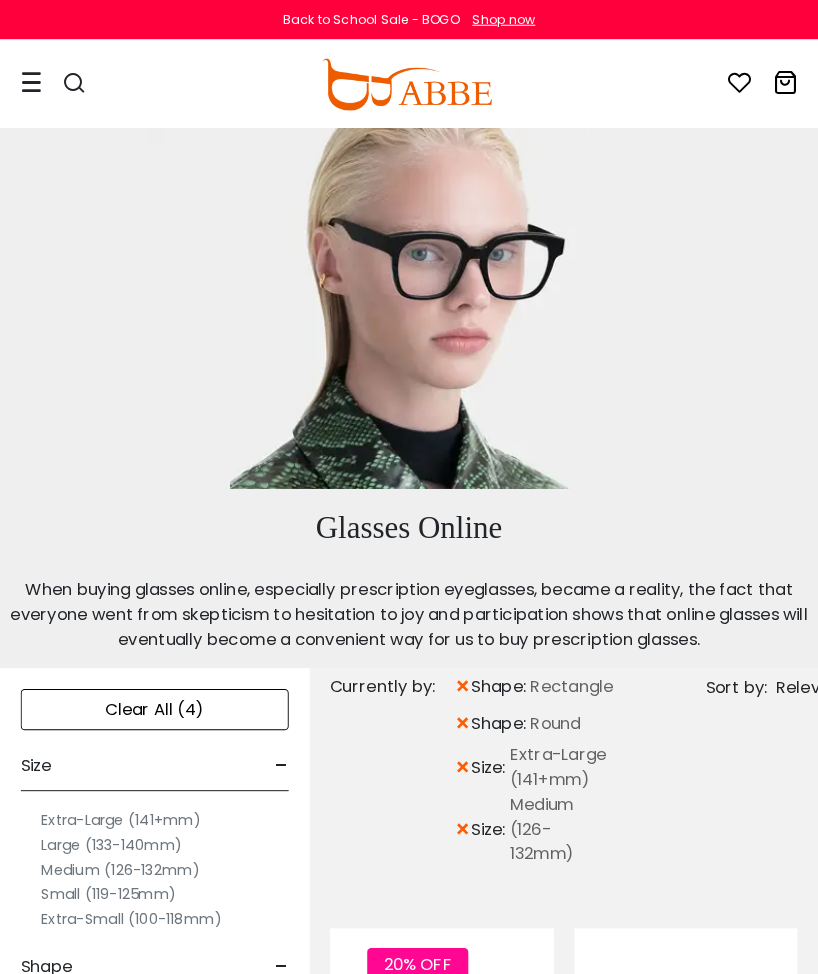 scroll, scrollTop: 352, scrollLeft: 0, axis: vertical 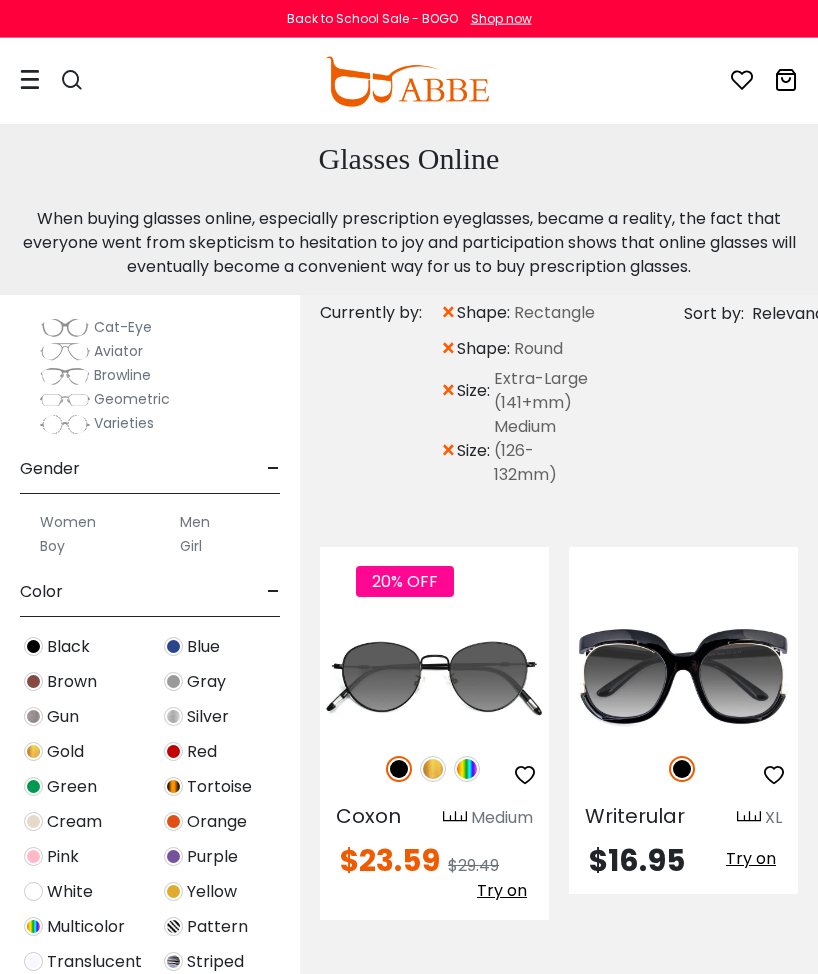 click at bounding box center (173, 926) 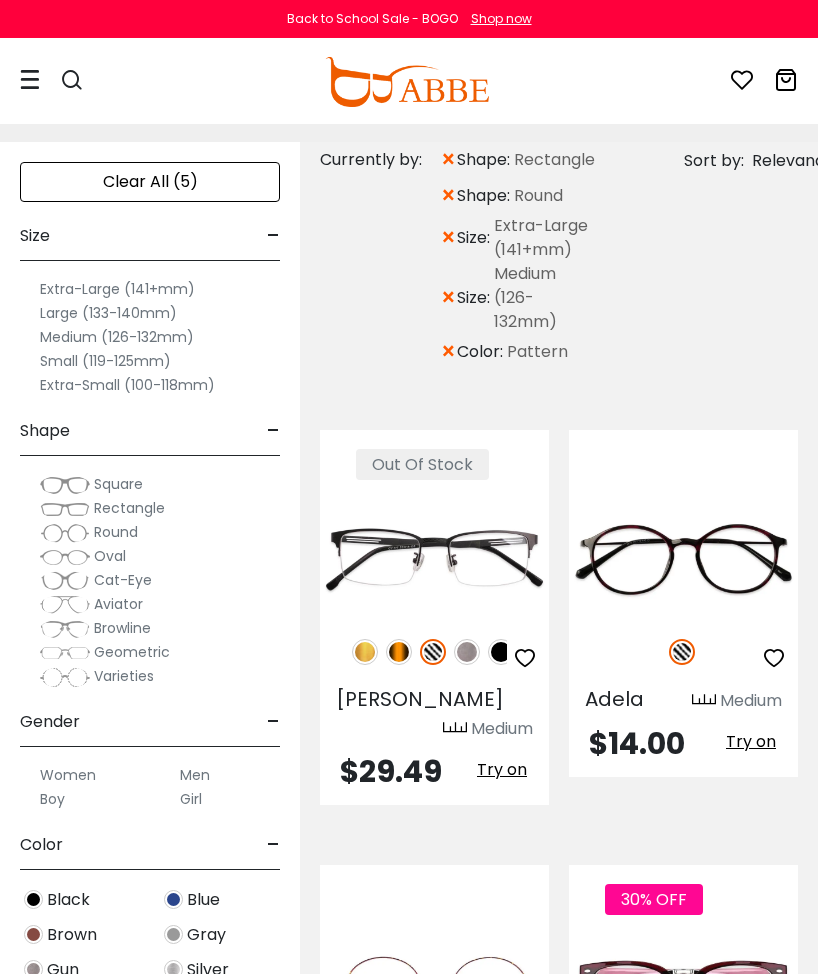 scroll, scrollTop: 507, scrollLeft: 0, axis: vertical 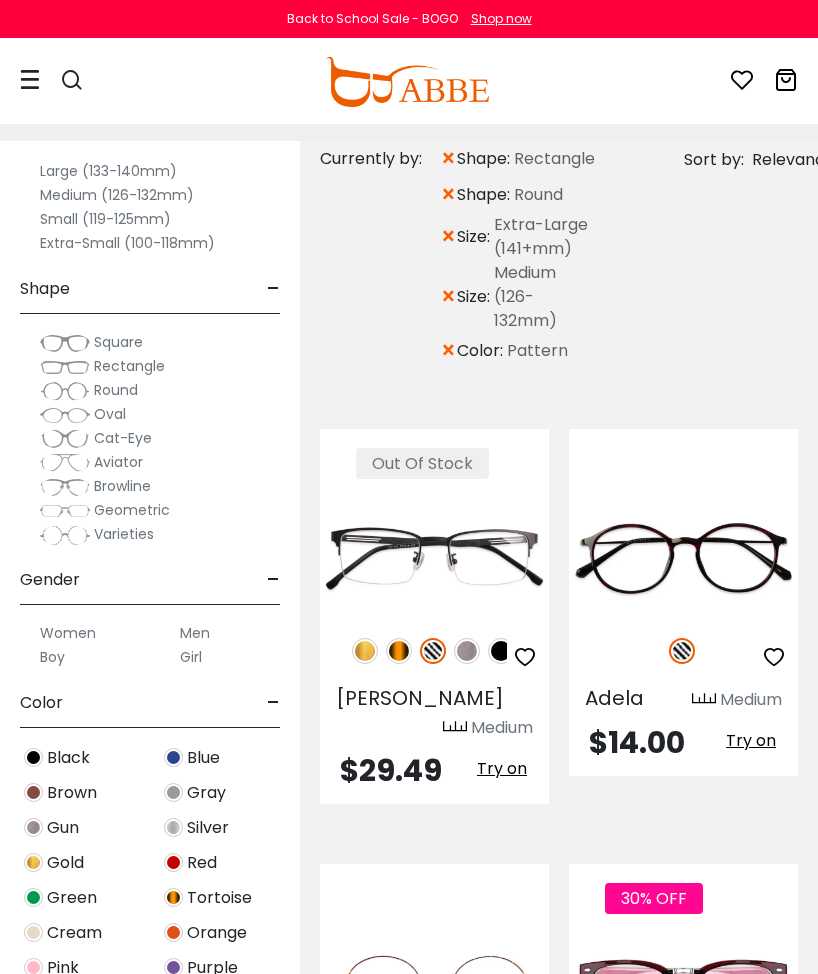 click at bounding box center [33, 897] 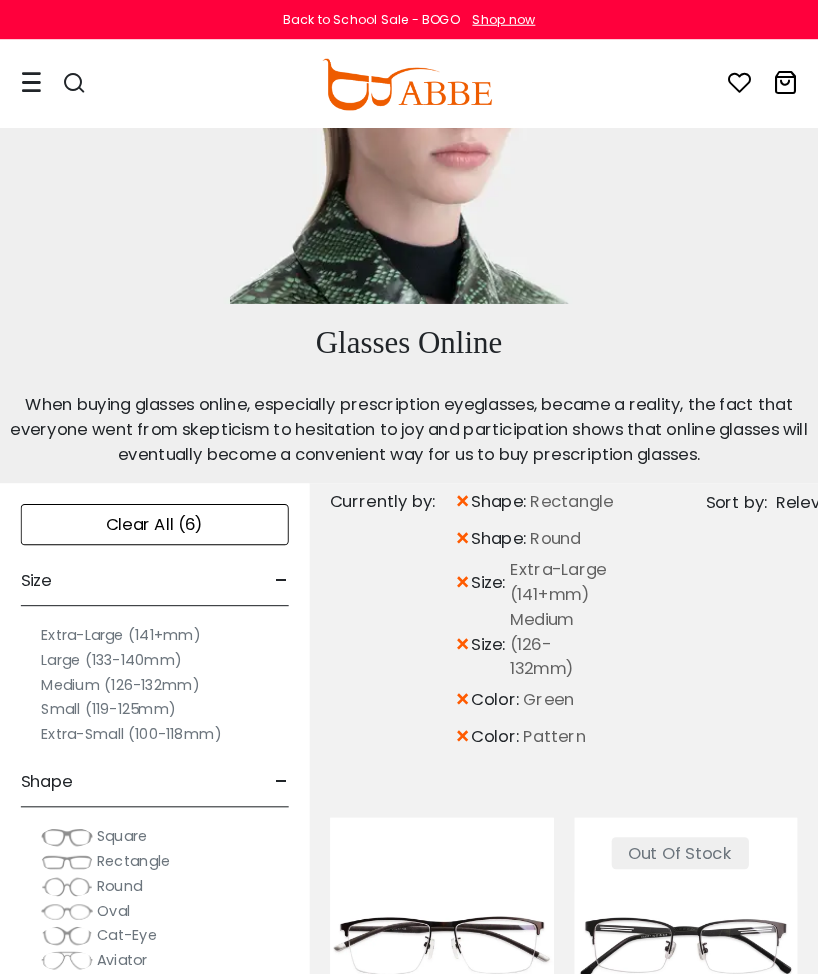 scroll, scrollTop: 164, scrollLeft: 0, axis: vertical 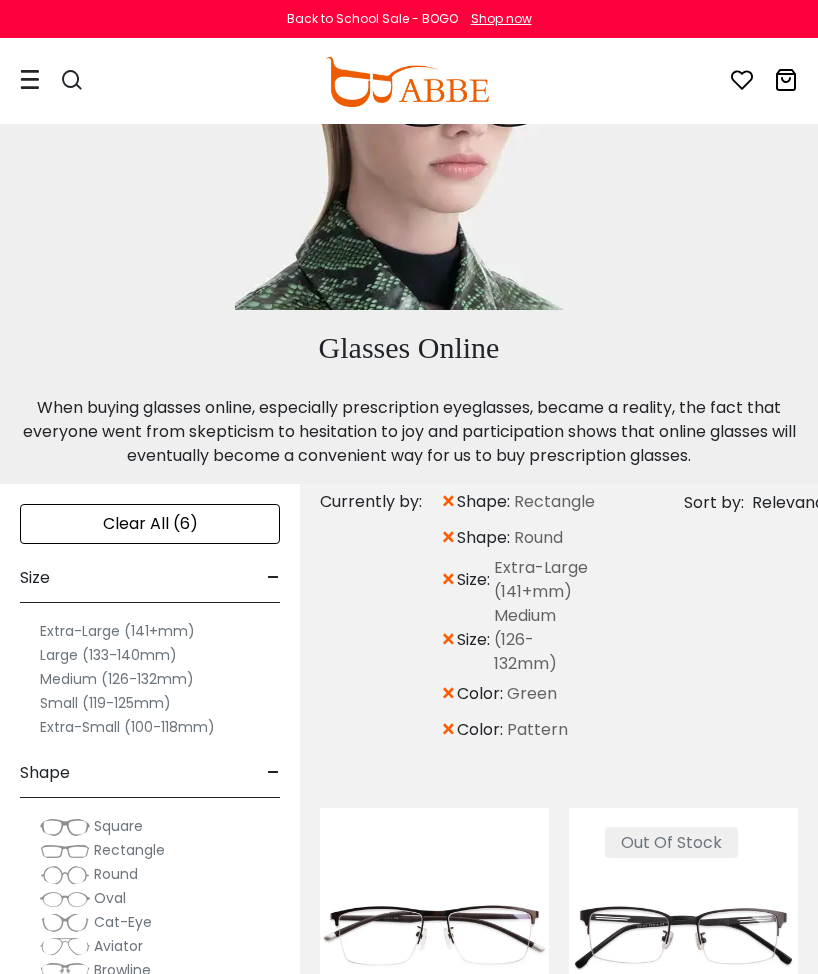 click on "Large (133-140mm)" at bounding box center (108, 655) 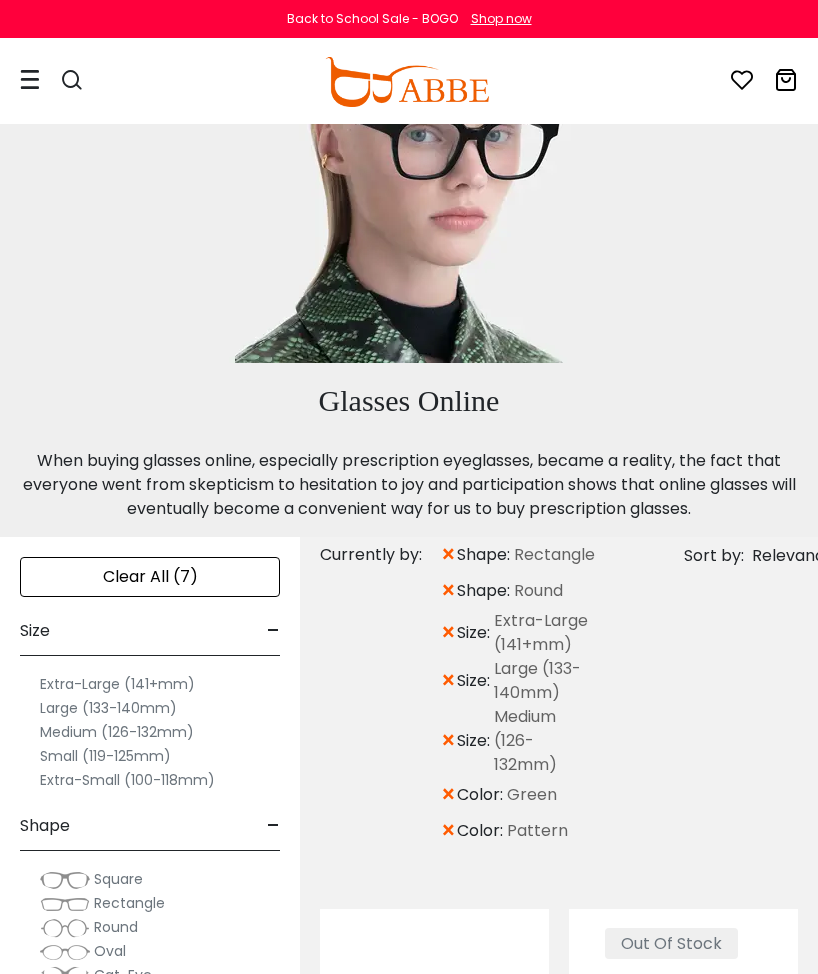 scroll, scrollTop: 111, scrollLeft: 0, axis: vertical 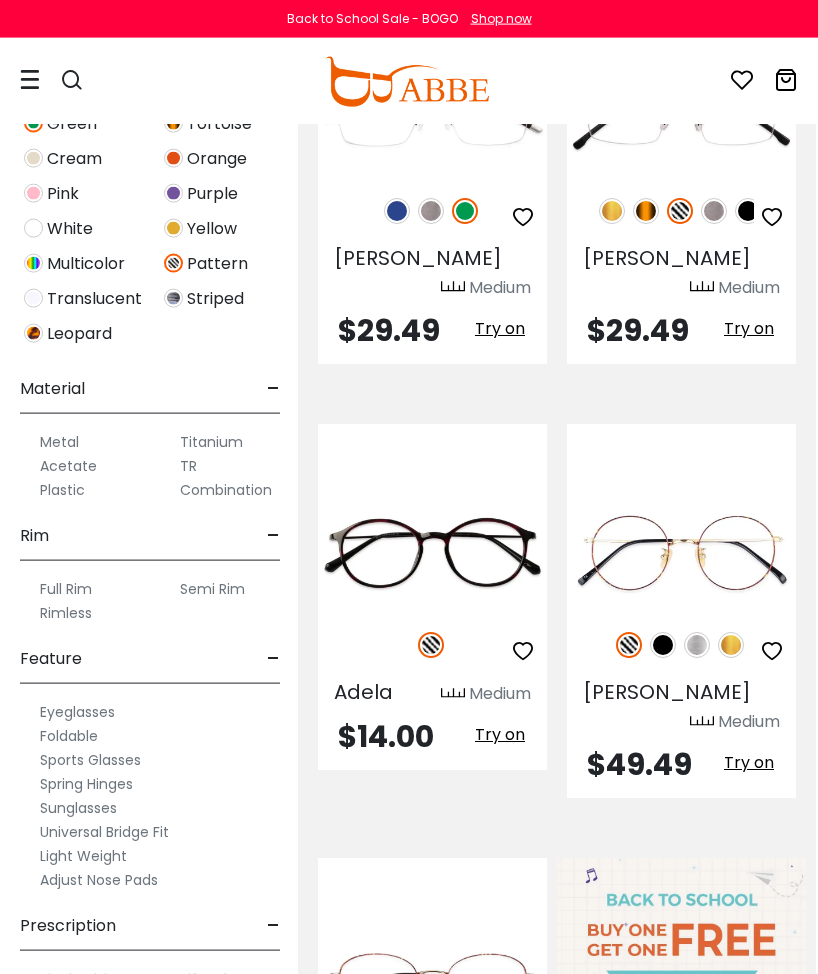 click on "Bifocal" at bounding box center [203, 979] 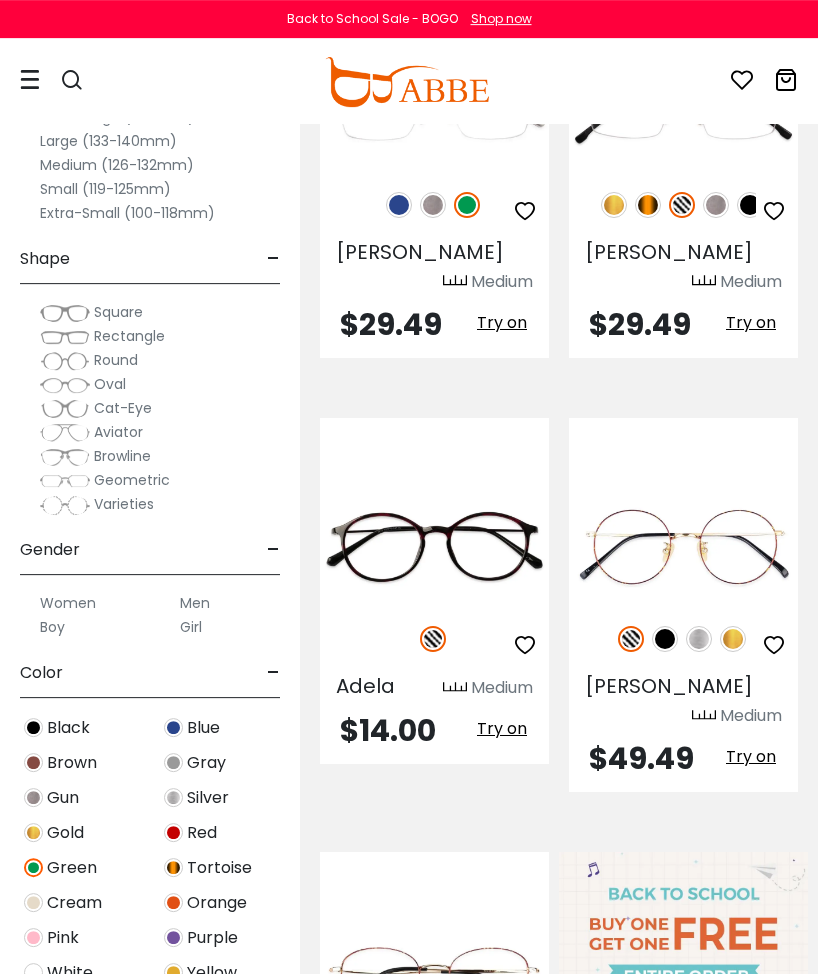 scroll, scrollTop: 0, scrollLeft: 0, axis: both 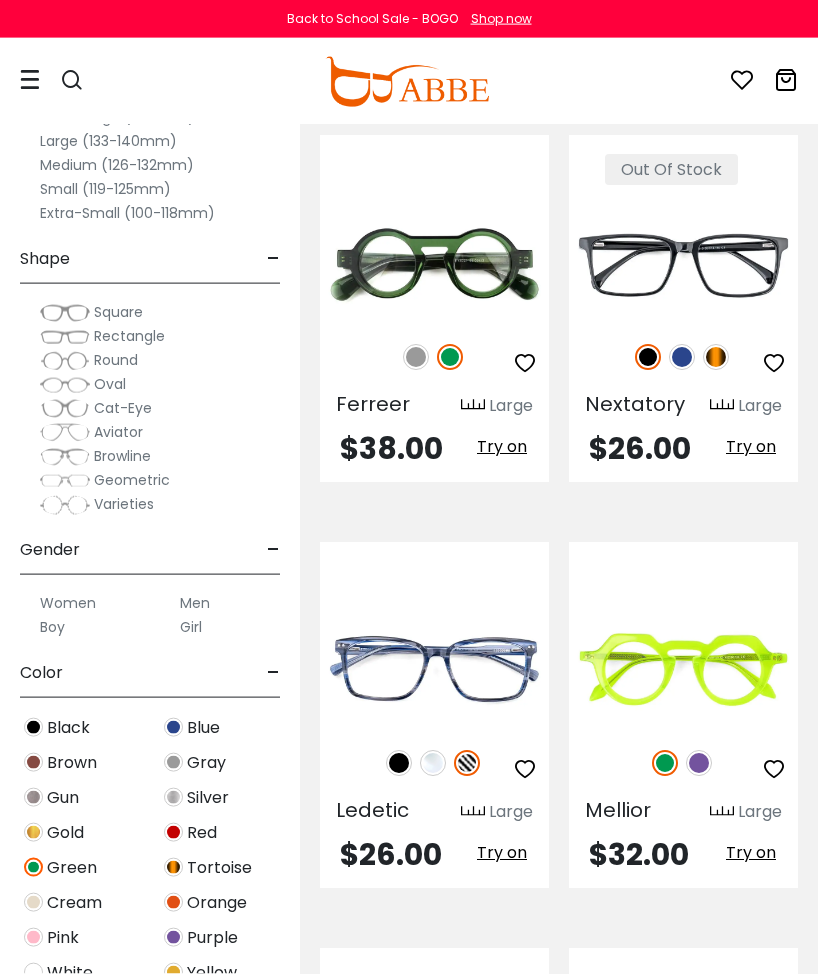 click at bounding box center [467, 763] 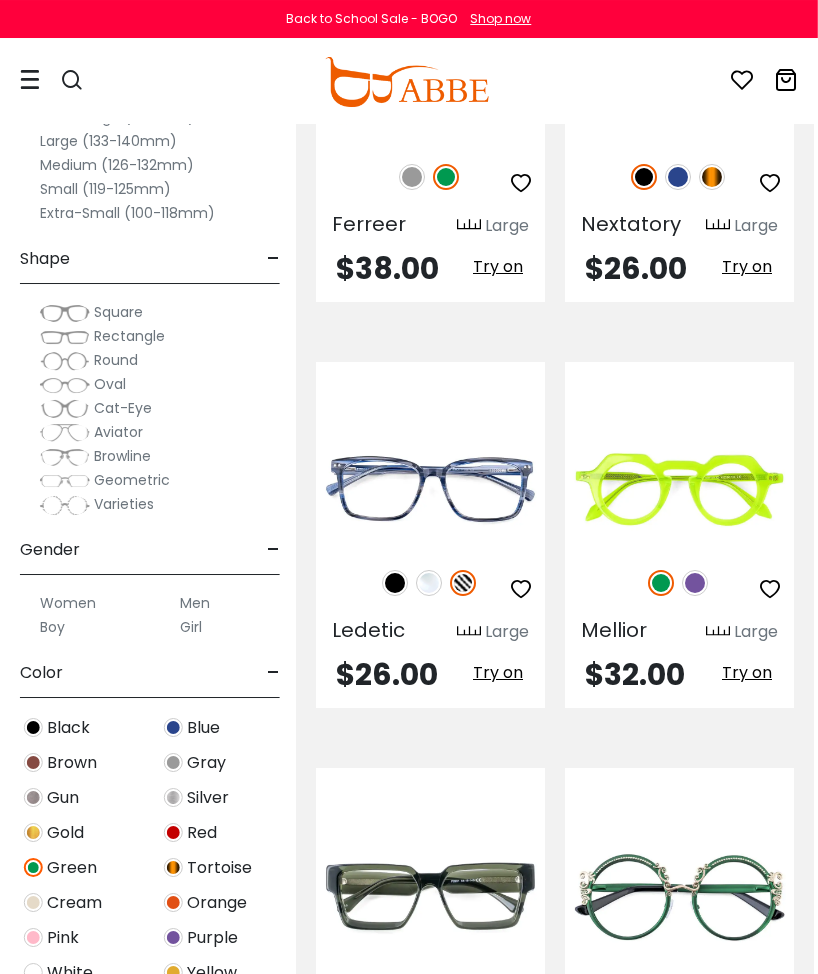 scroll, scrollTop: 5440, scrollLeft: 5, axis: both 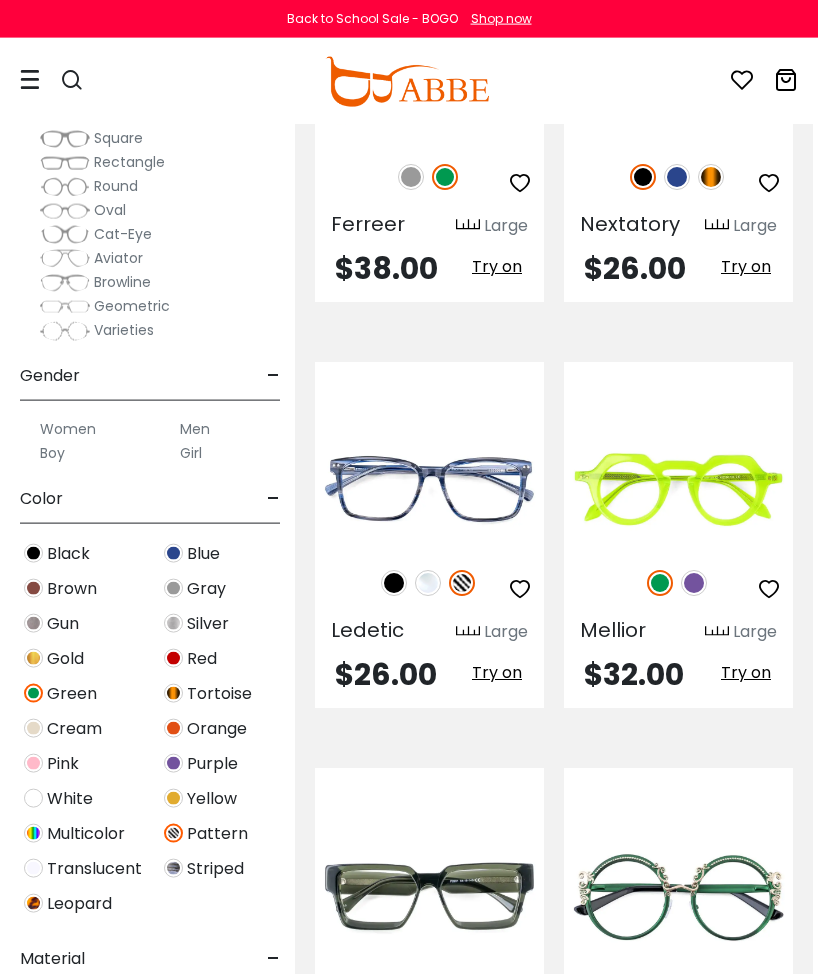click at bounding box center [33, 658] 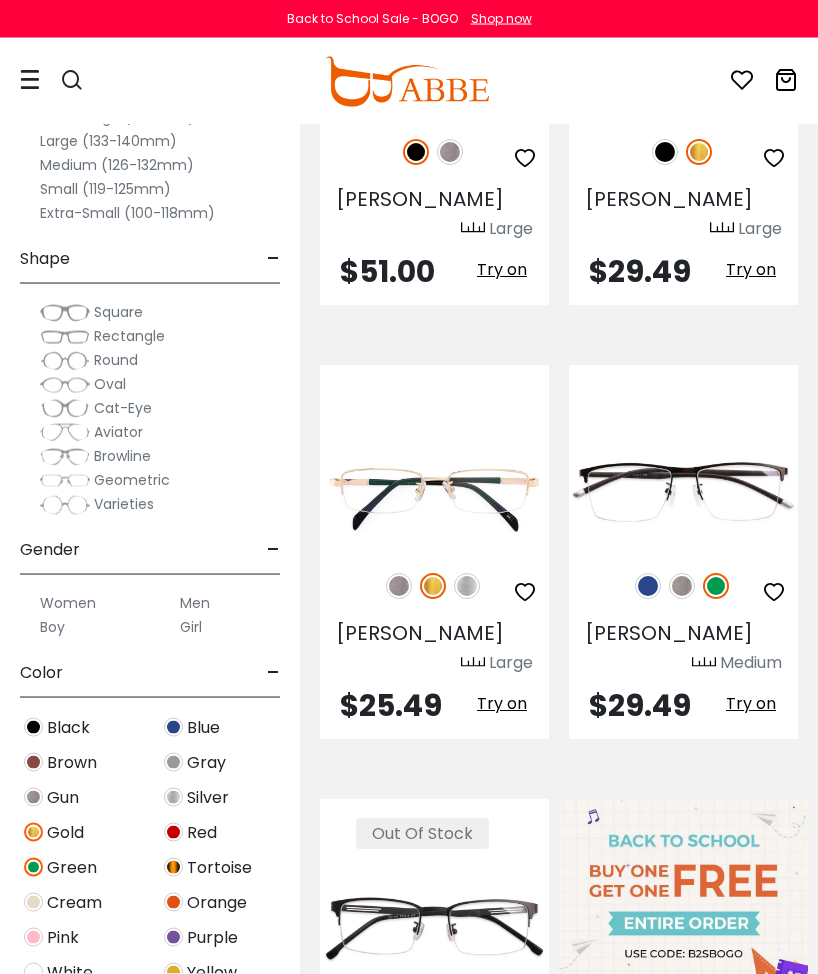 scroll, scrollTop: 0, scrollLeft: 0, axis: both 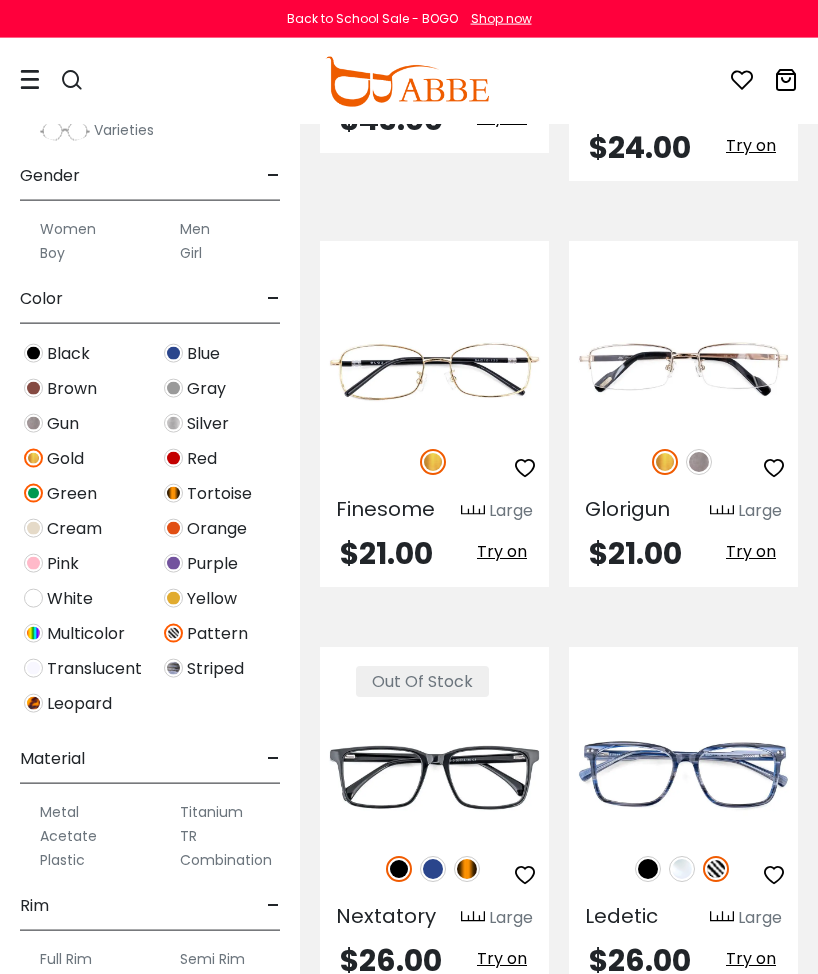 click at bounding box center [467, 869] 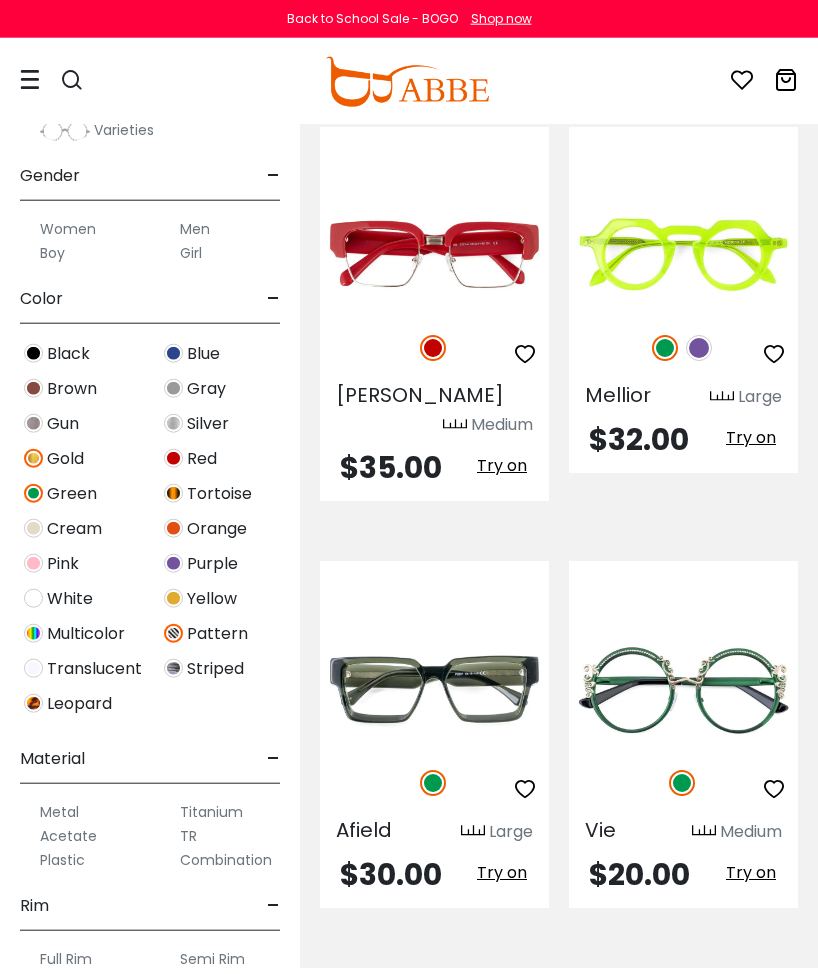scroll, scrollTop: 12569, scrollLeft: 0, axis: vertical 